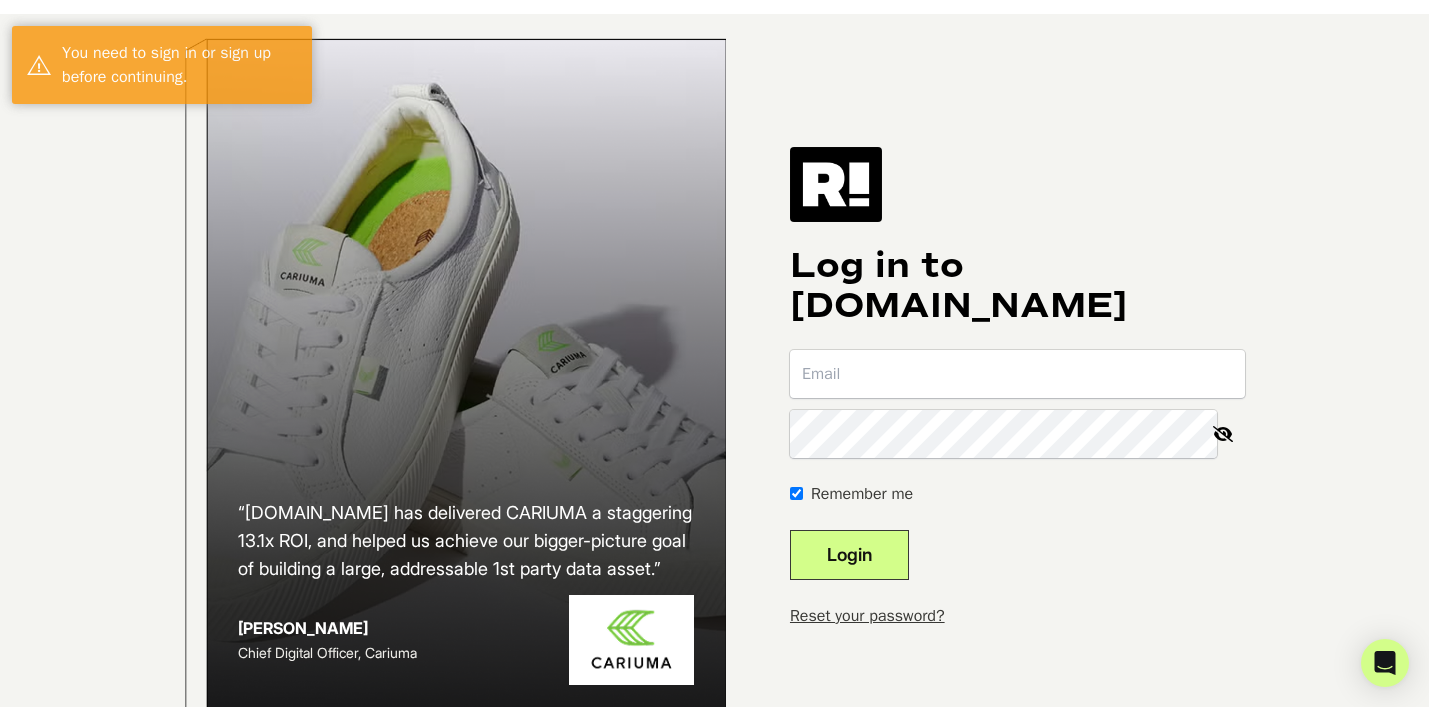 scroll, scrollTop: 0, scrollLeft: 0, axis: both 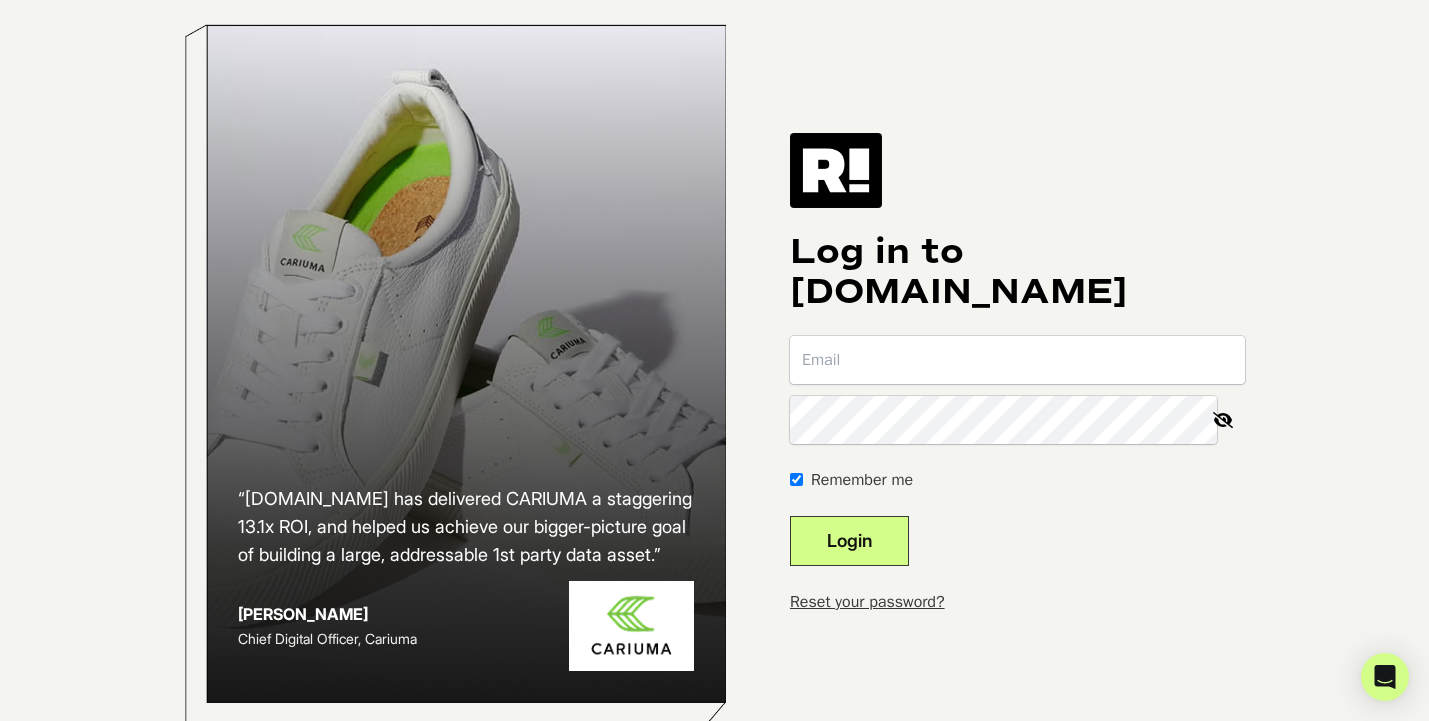 type on "[EMAIL_ADDRESS][DOMAIN_NAME]" 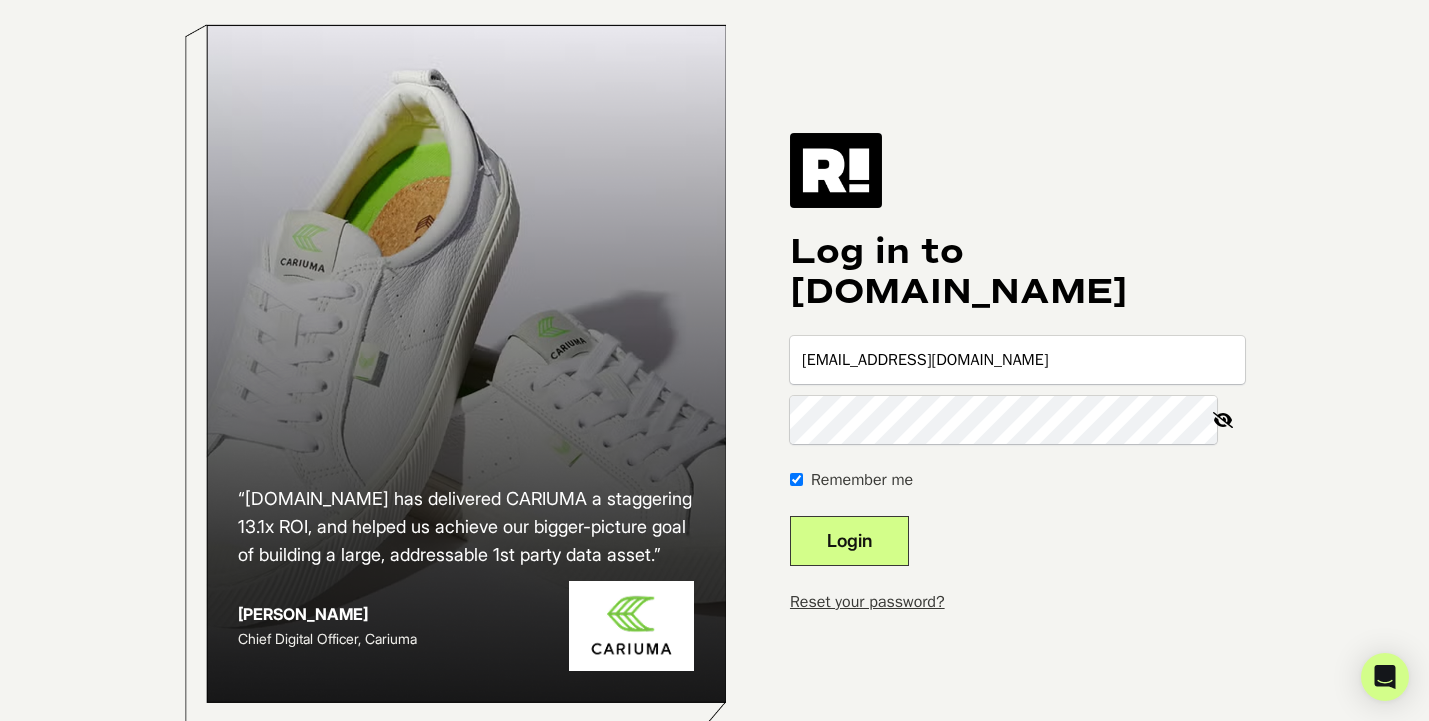 click on "Log in to [DOMAIN_NAME]
[EMAIL_ADDRESS][DOMAIN_NAME]
Remember me
Login
Reset your password?" at bounding box center [1017, 373] 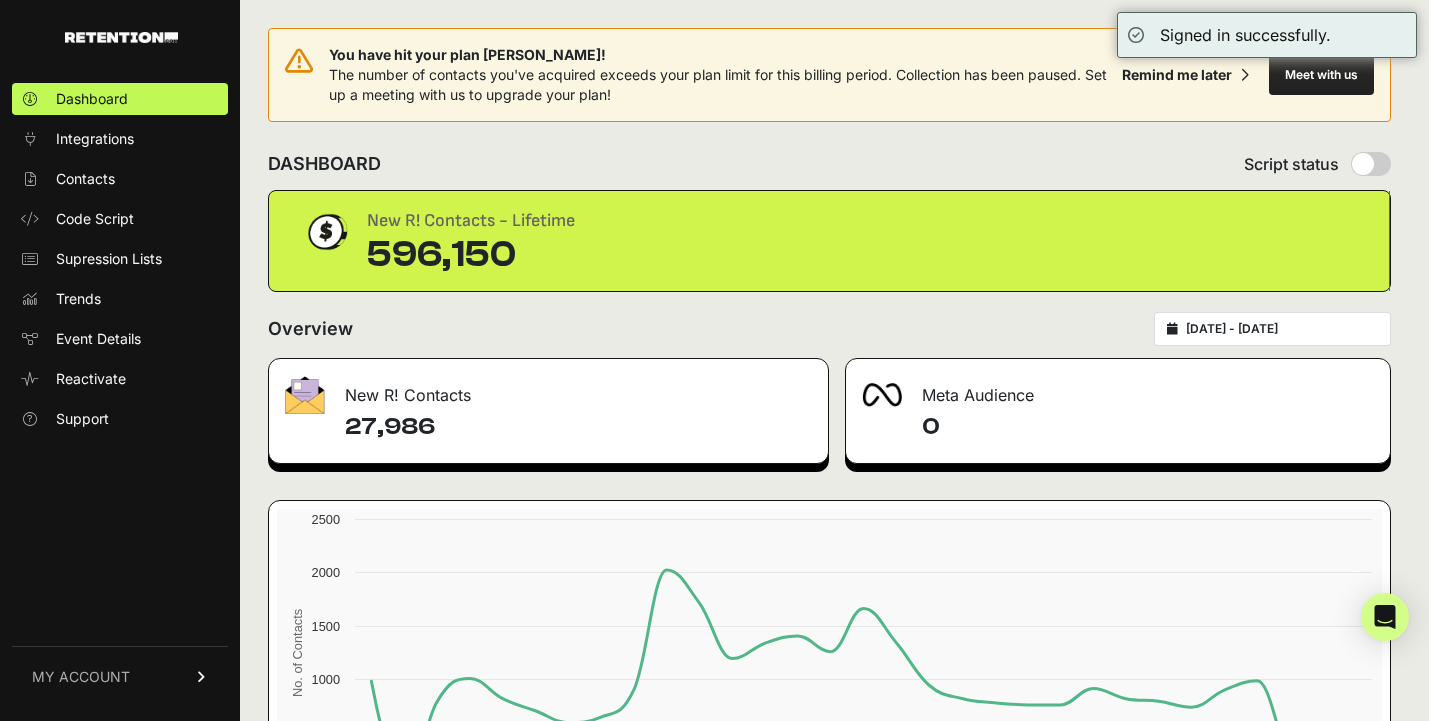 scroll, scrollTop: 0, scrollLeft: 0, axis: both 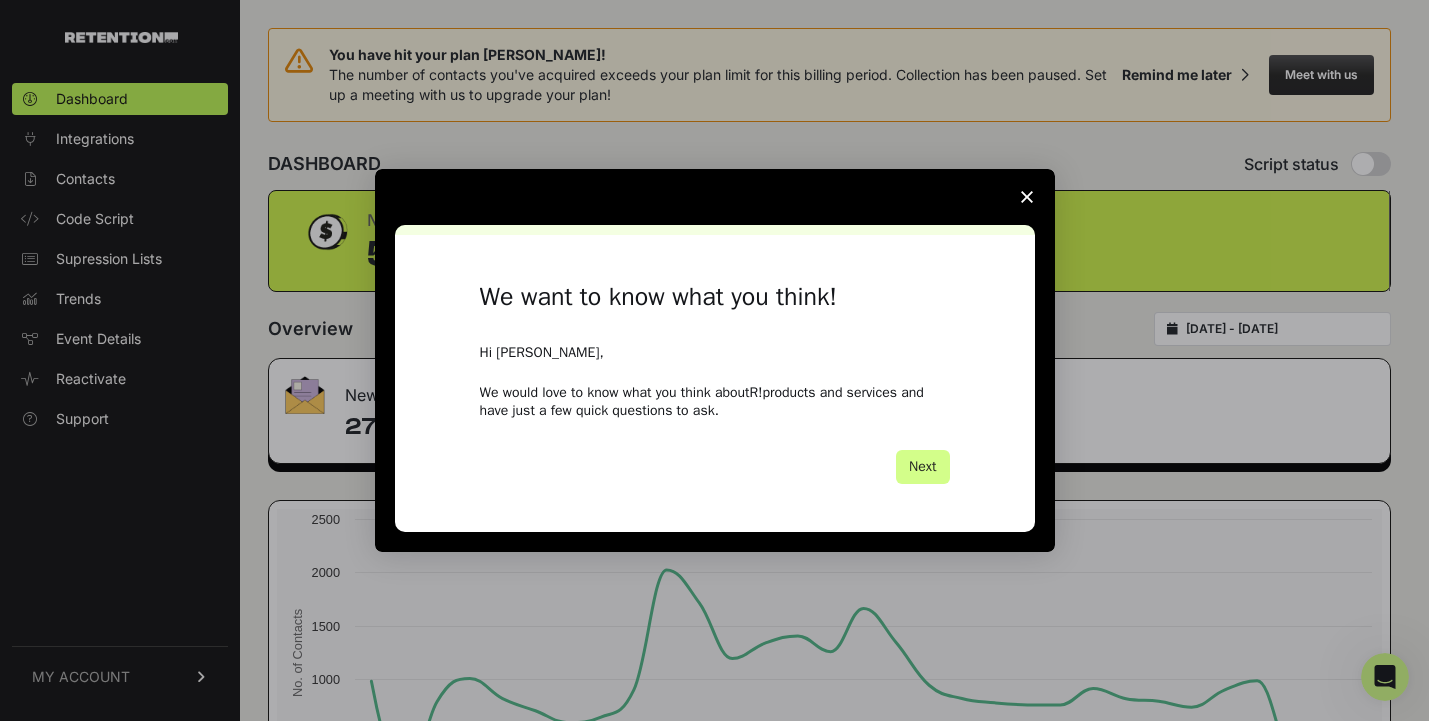 click 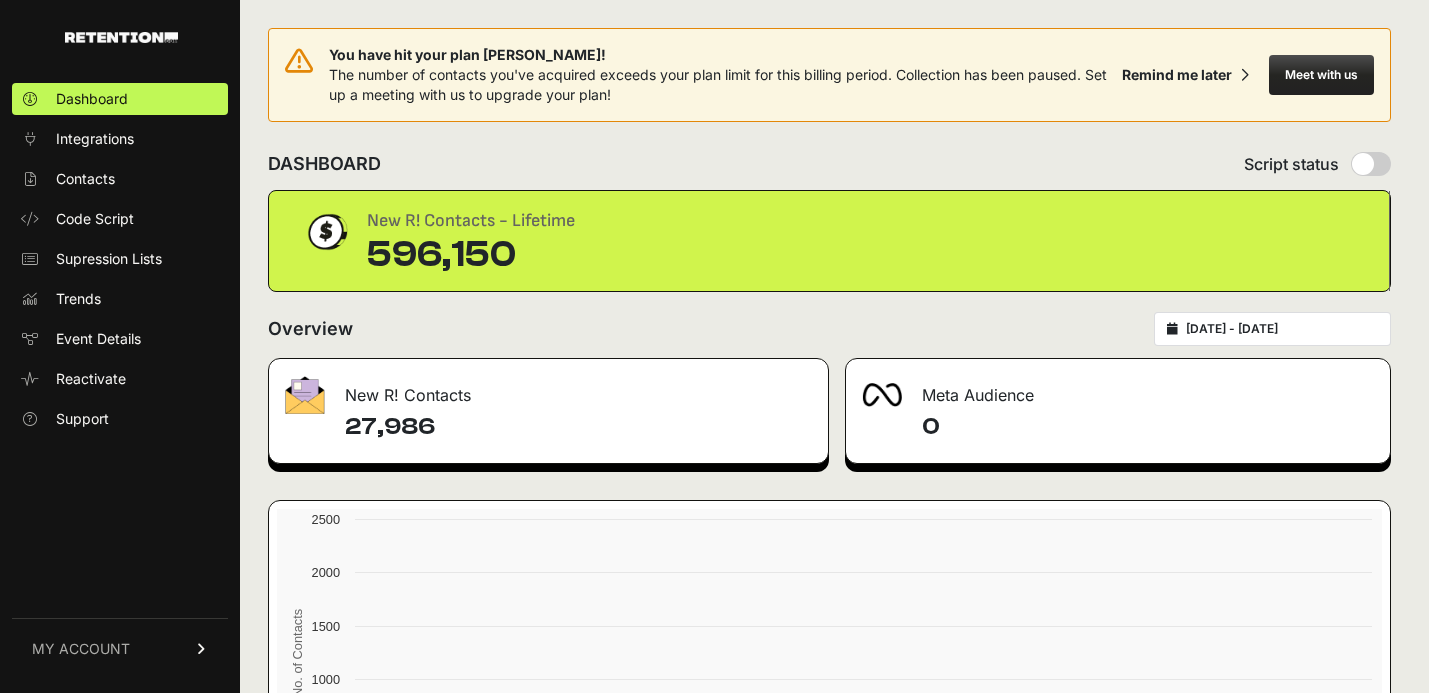 scroll, scrollTop: 0, scrollLeft: 0, axis: both 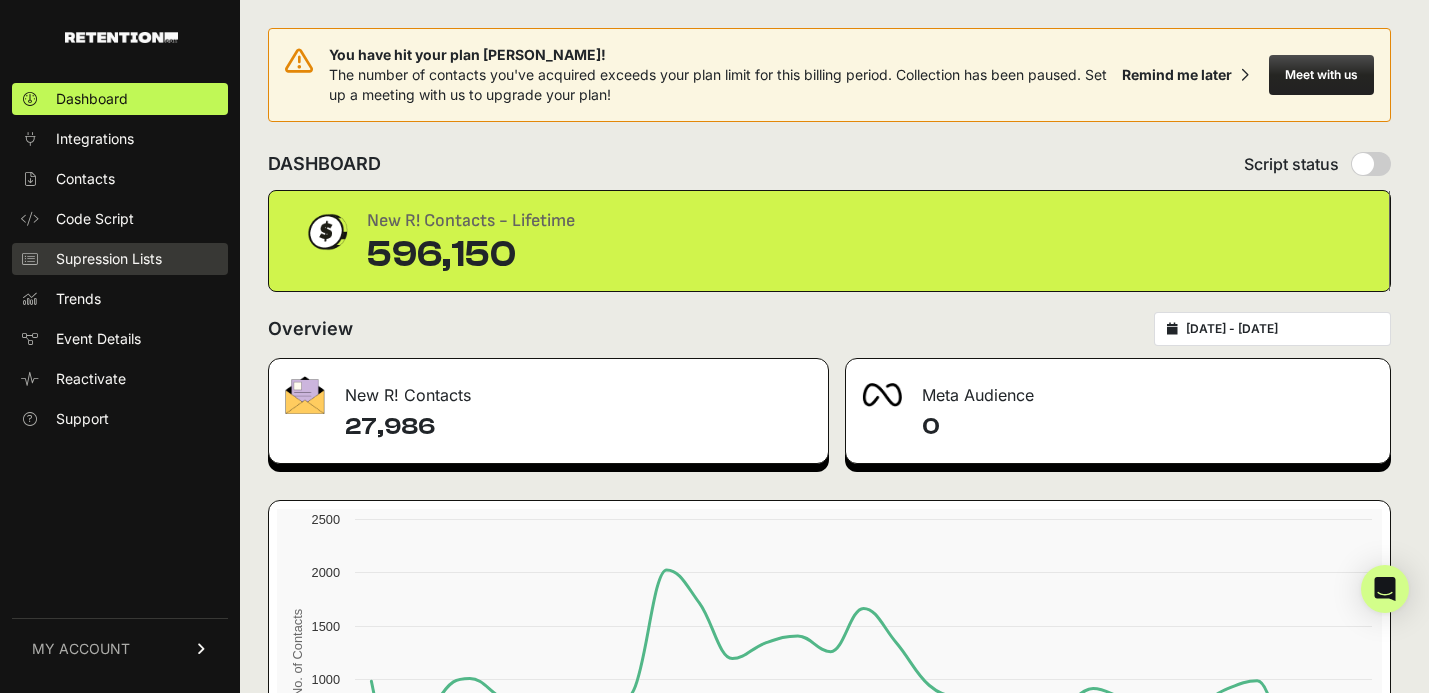 click on "Supression Lists" at bounding box center [120, 259] 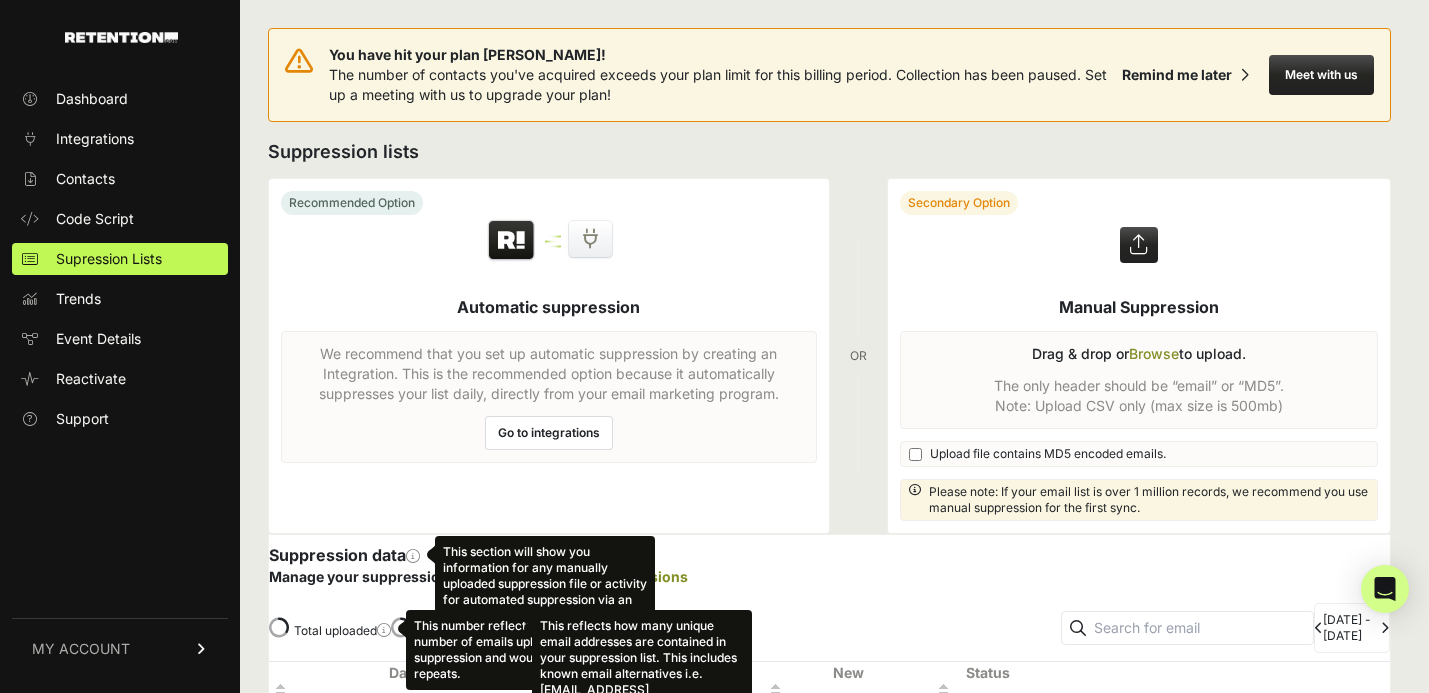 scroll, scrollTop: 0, scrollLeft: 0, axis: both 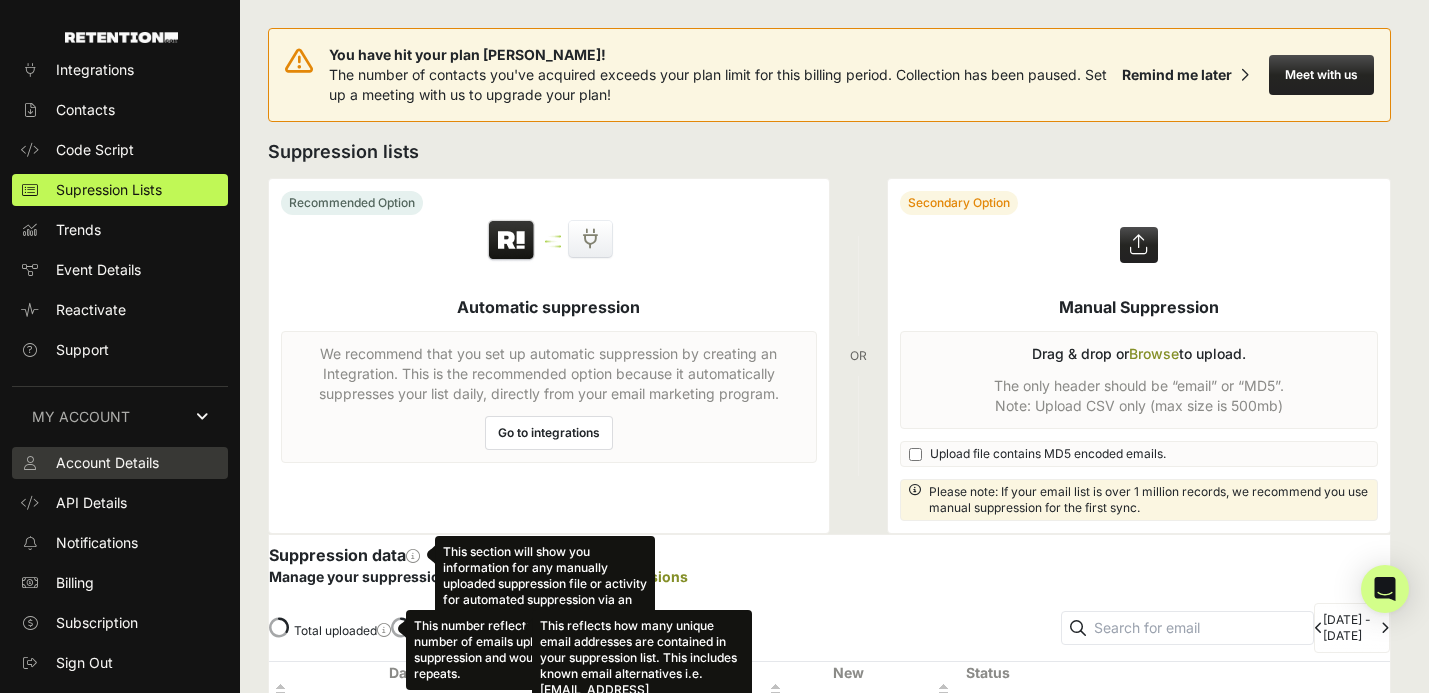 click on "Account Details" at bounding box center (107, 463) 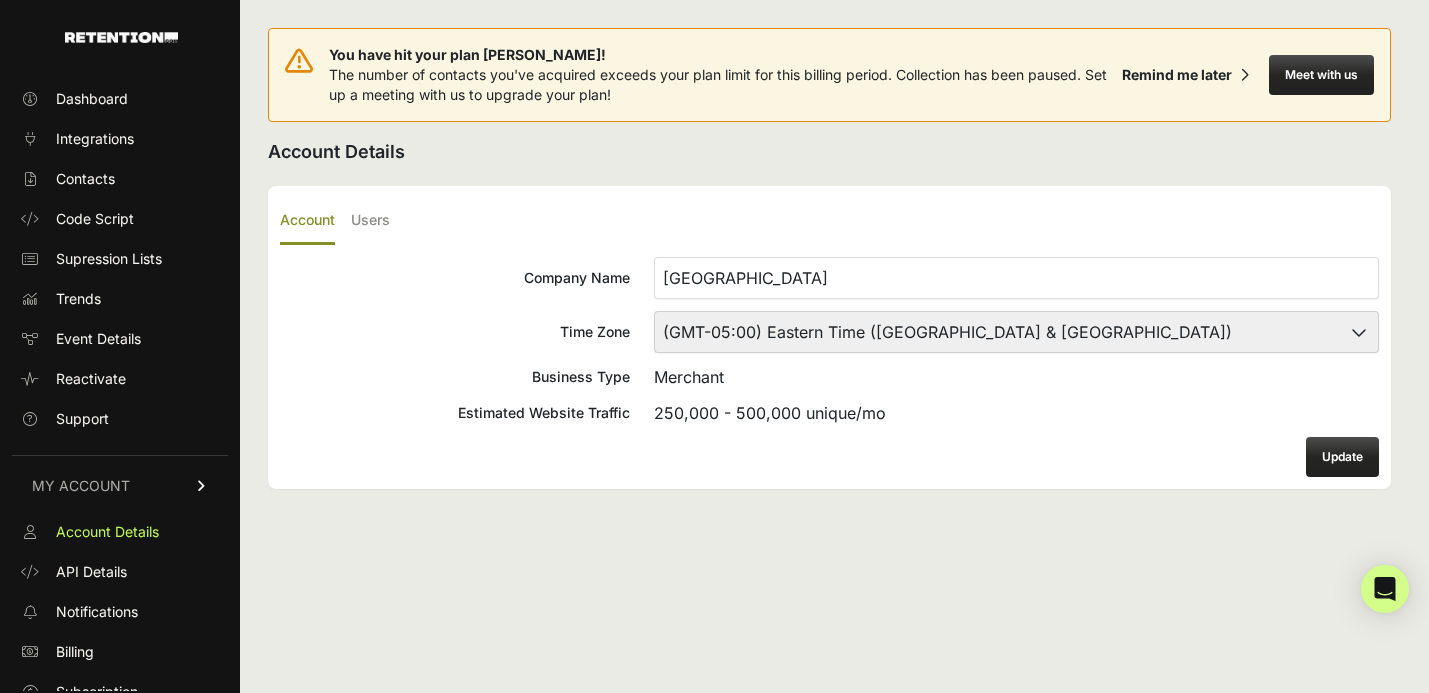scroll, scrollTop: 0, scrollLeft: 0, axis: both 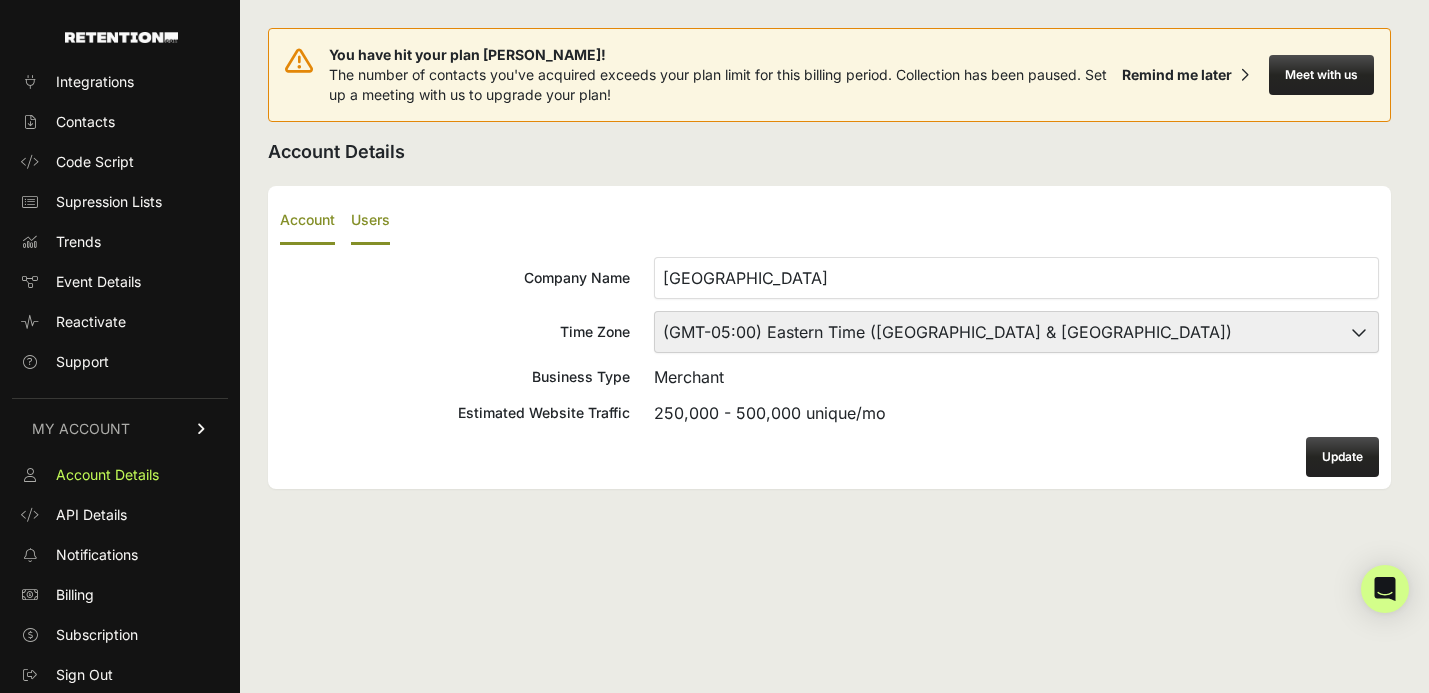 click on "Users" at bounding box center (370, 221) 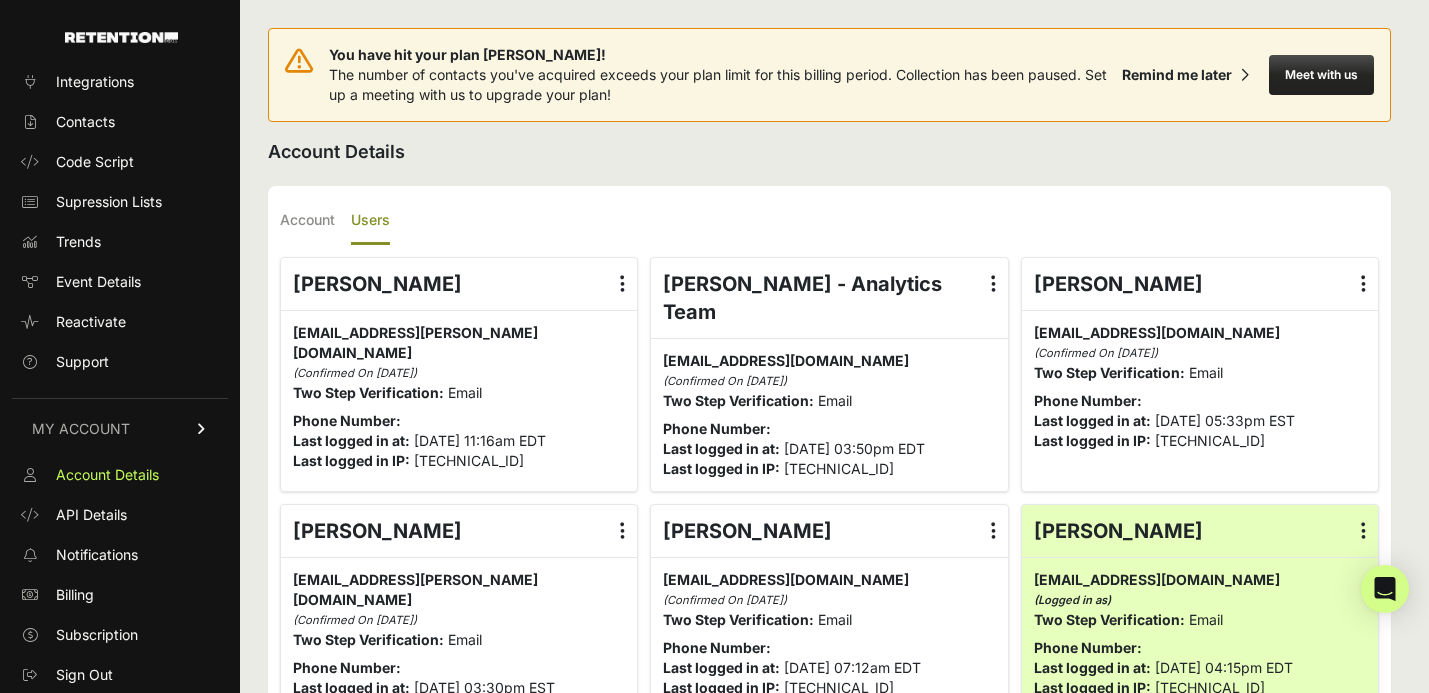 click at bounding box center [993, 284] 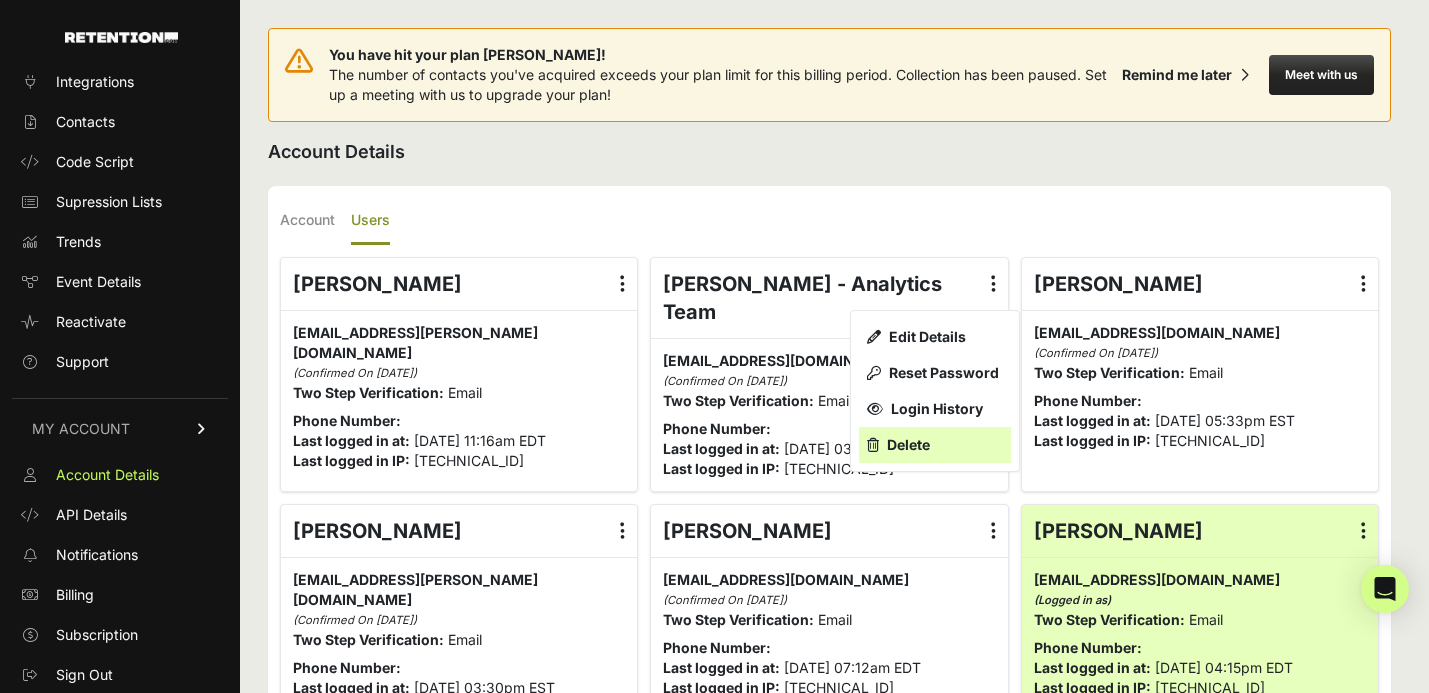 click on "Delete" at bounding box center [935, 445] 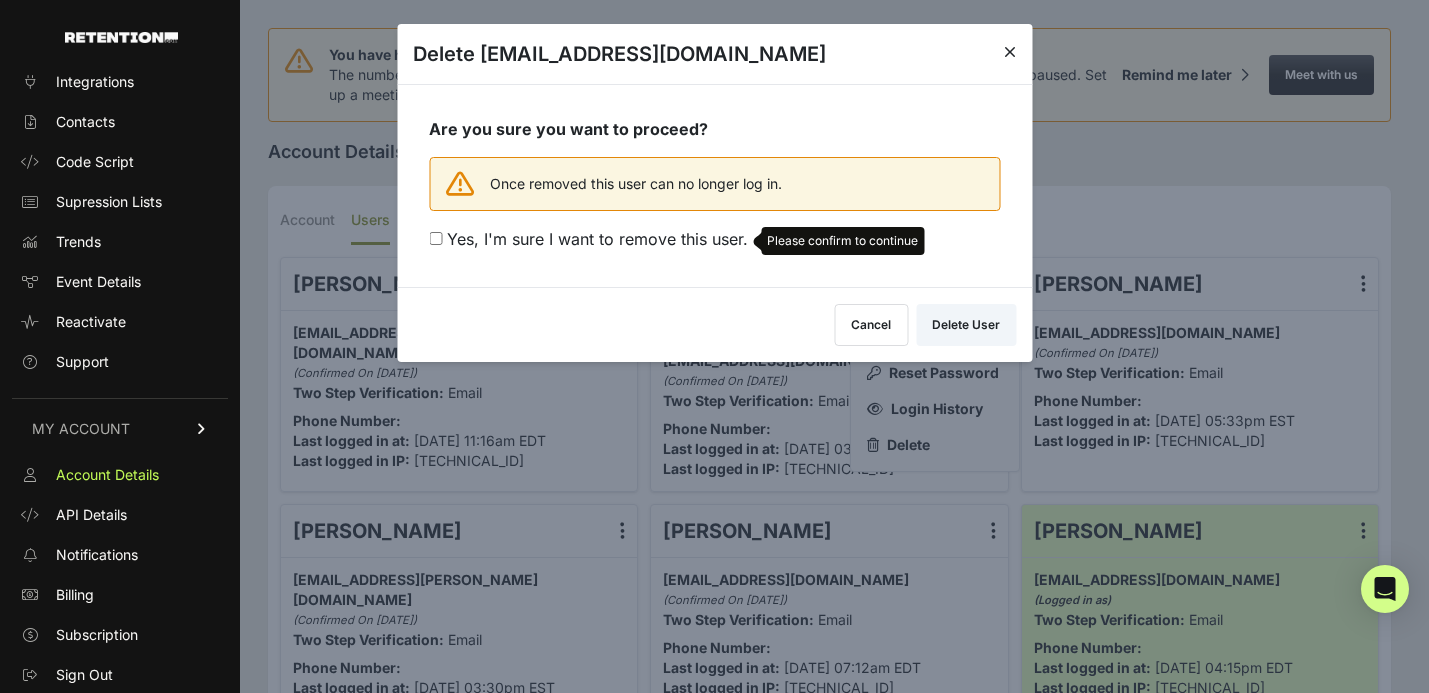 click on "Yes, I'm sure I want to remove this user." at bounding box center [597, 239] 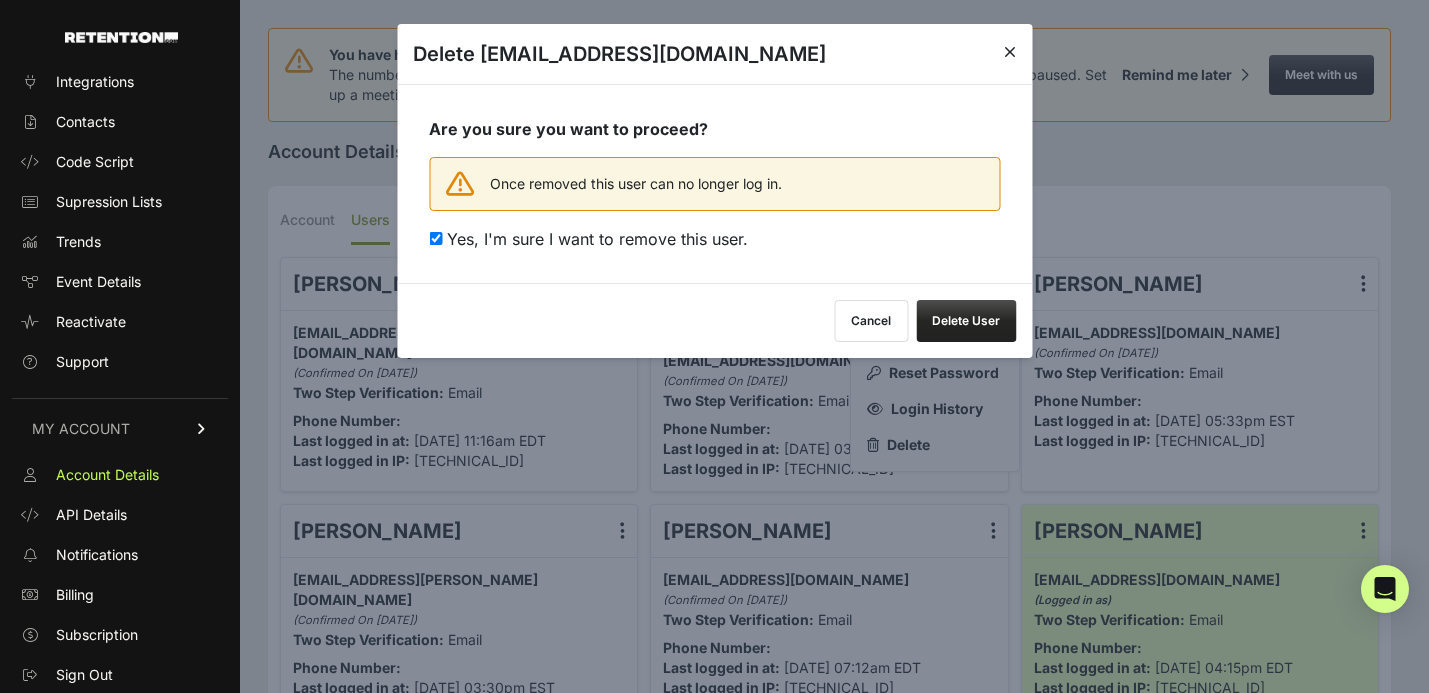 click at bounding box center (1010, 52) 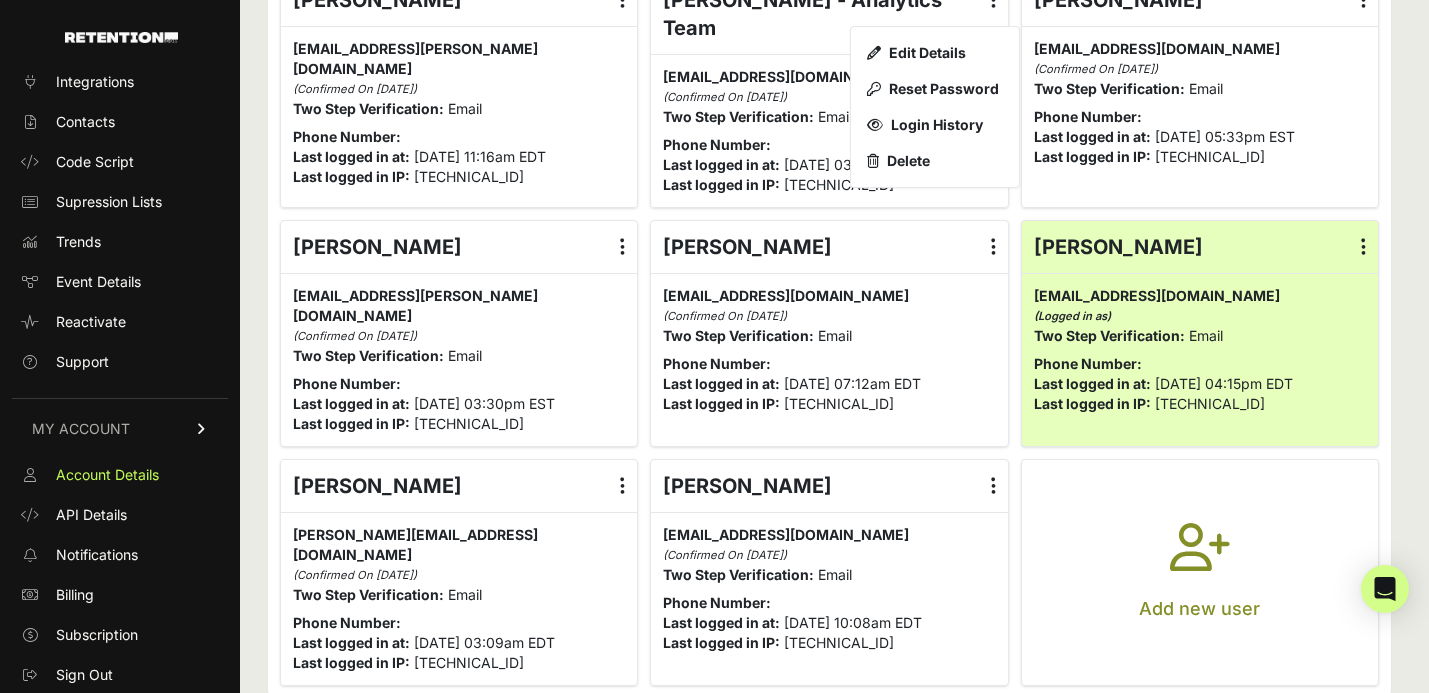 scroll, scrollTop: 283, scrollLeft: 0, axis: vertical 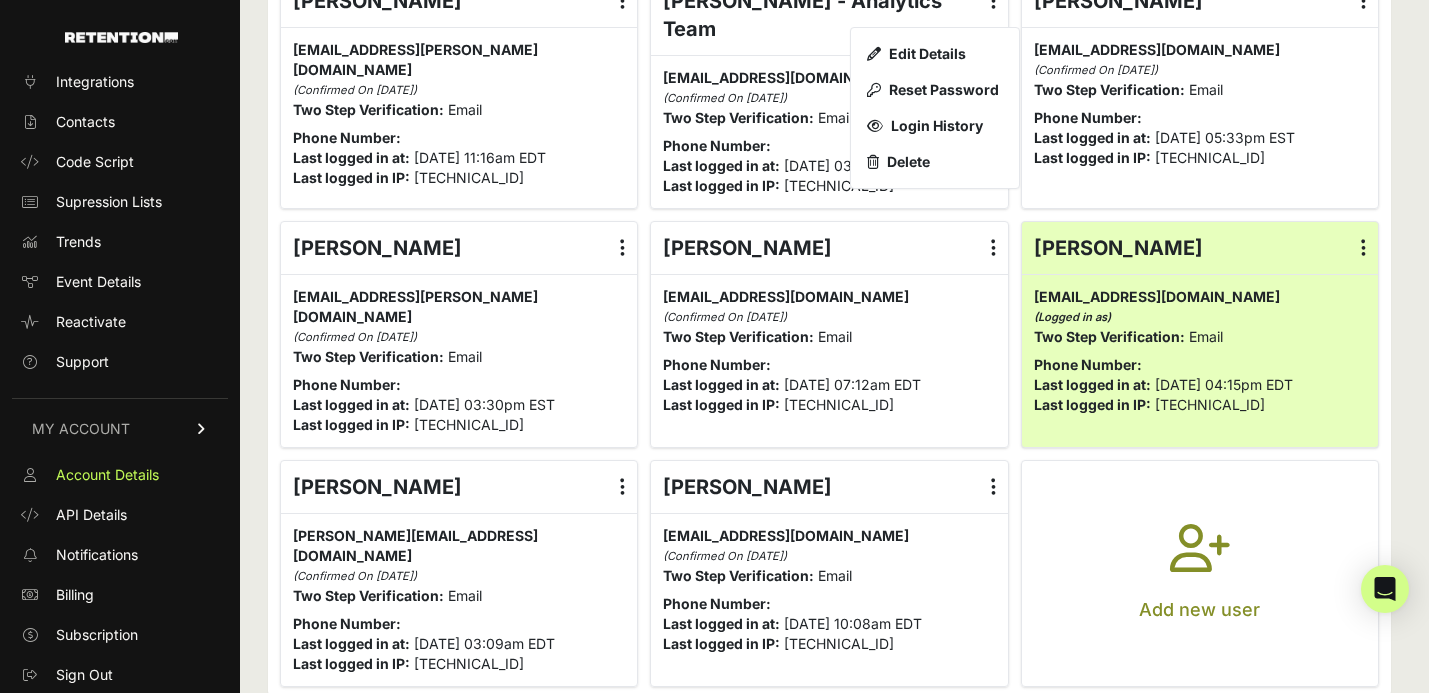 click at bounding box center [622, 487] 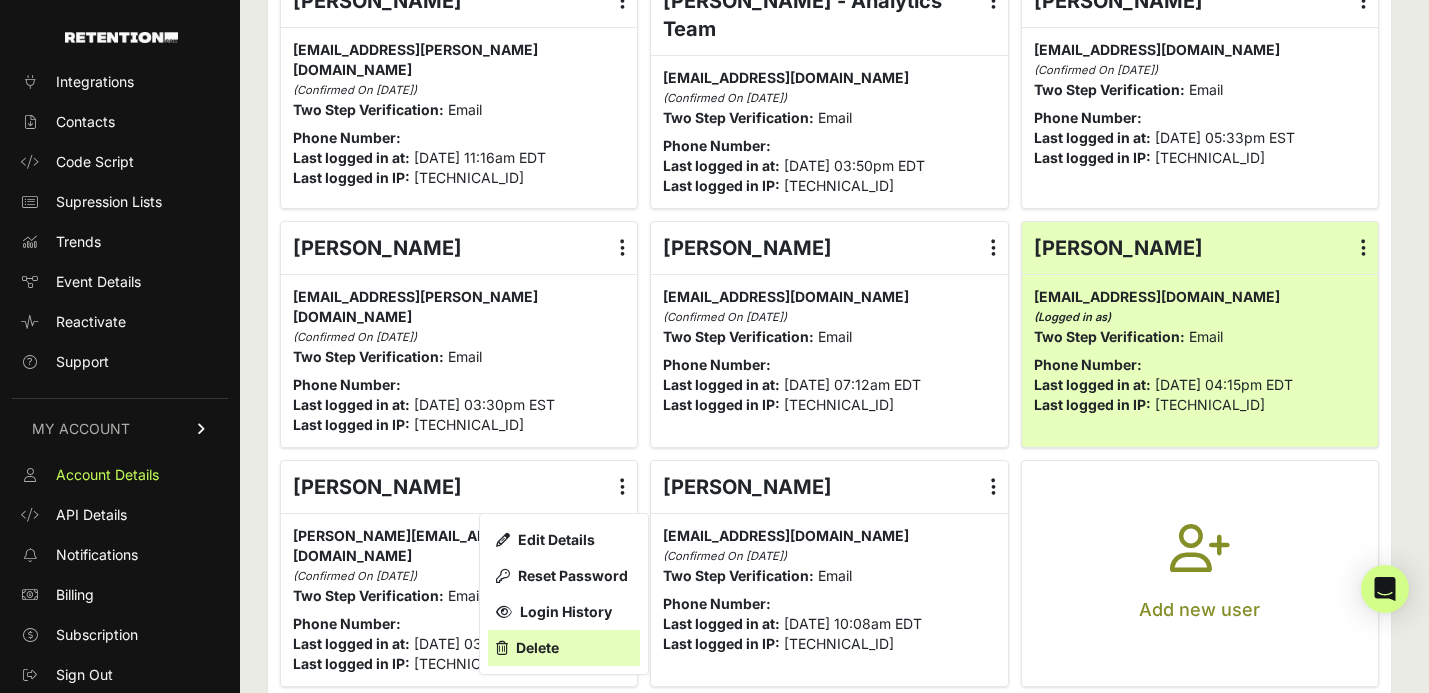 click on "Delete" at bounding box center [564, 648] 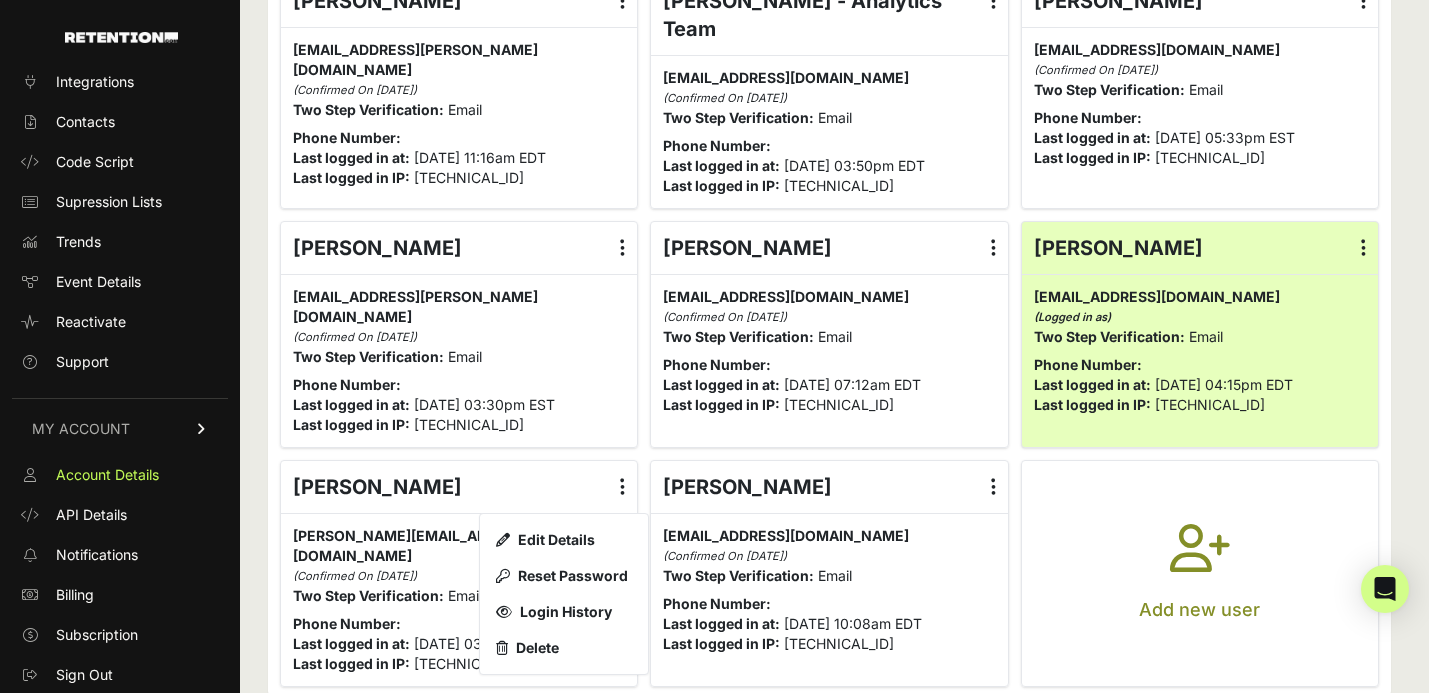 scroll, scrollTop: 0, scrollLeft: 0, axis: both 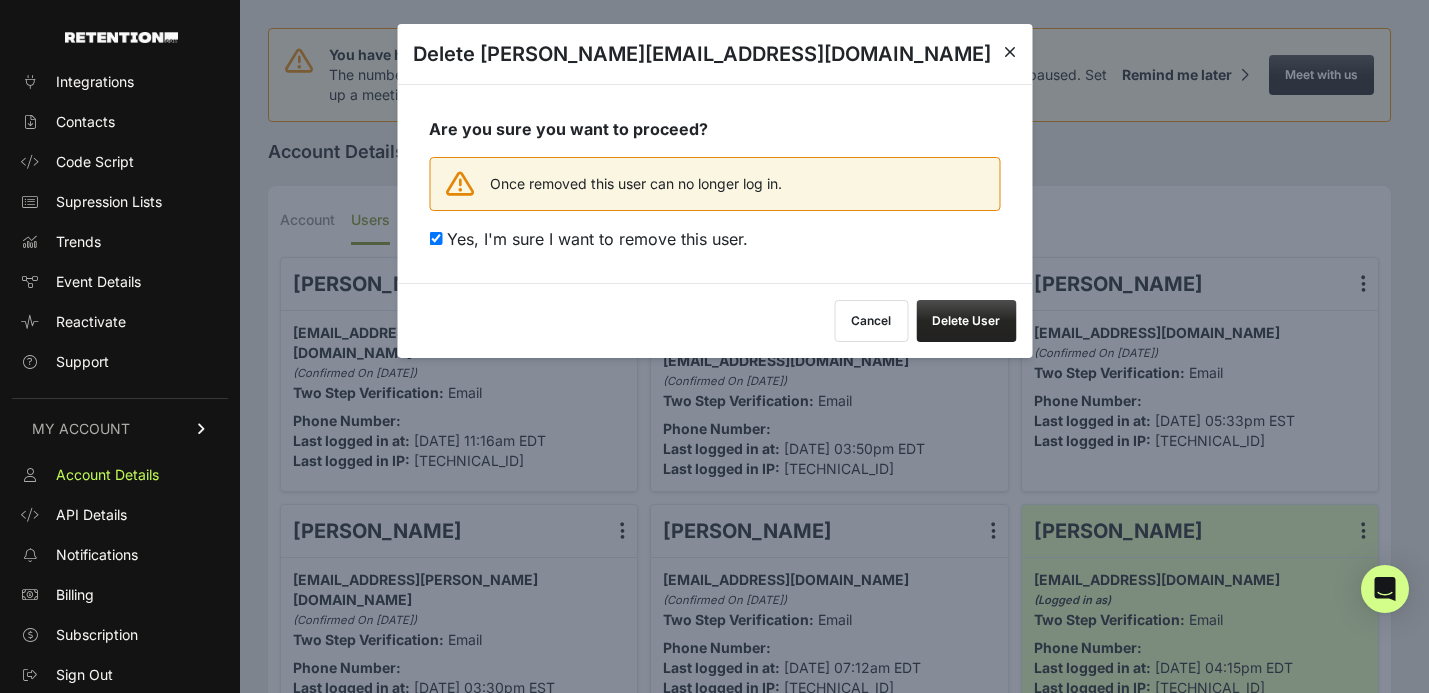 click on "Delete User" at bounding box center (966, 321) 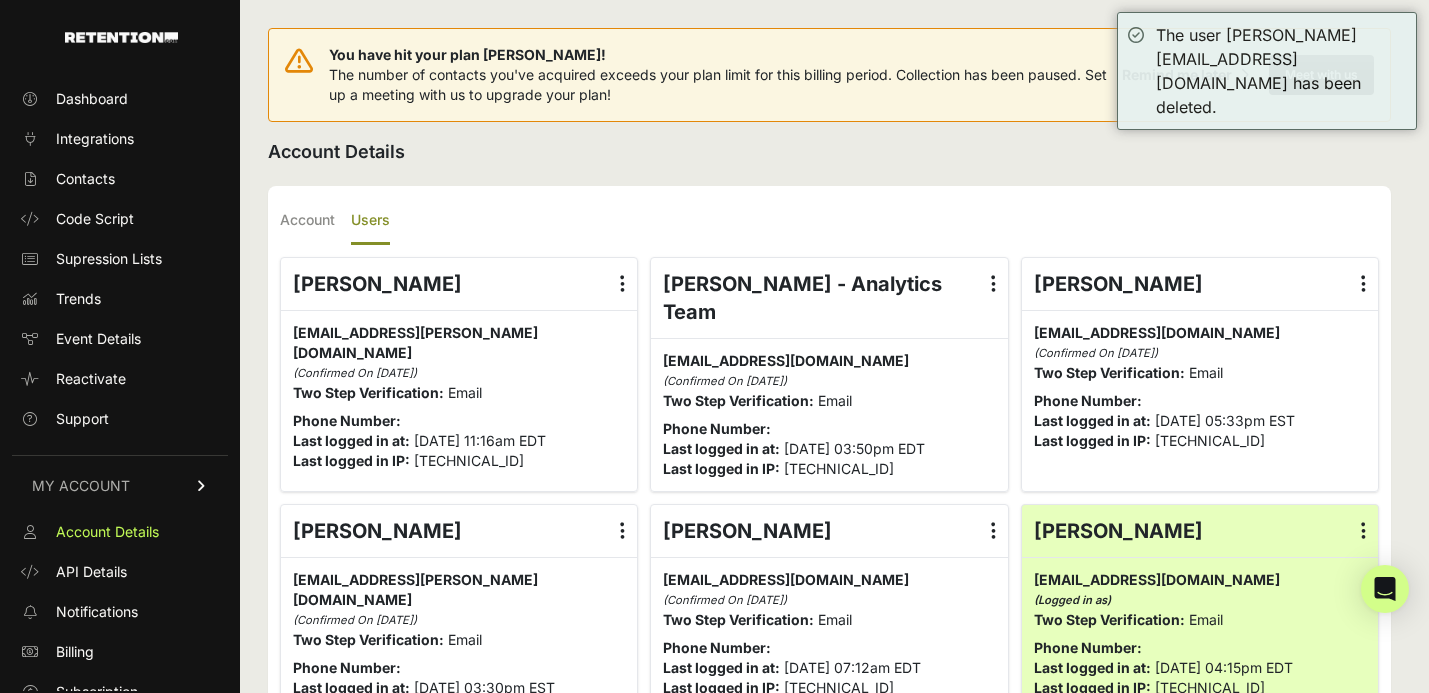 scroll, scrollTop: 0, scrollLeft: 0, axis: both 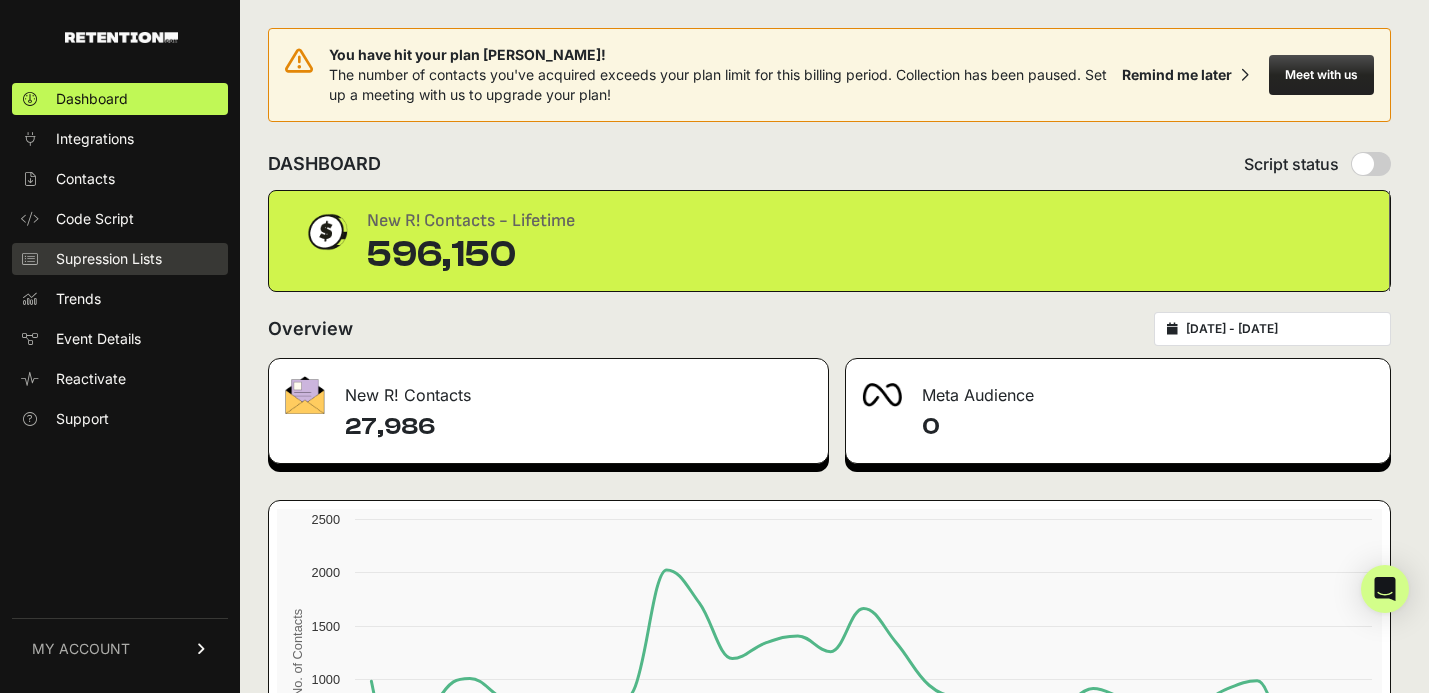 click on "Supression Lists" at bounding box center [109, 259] 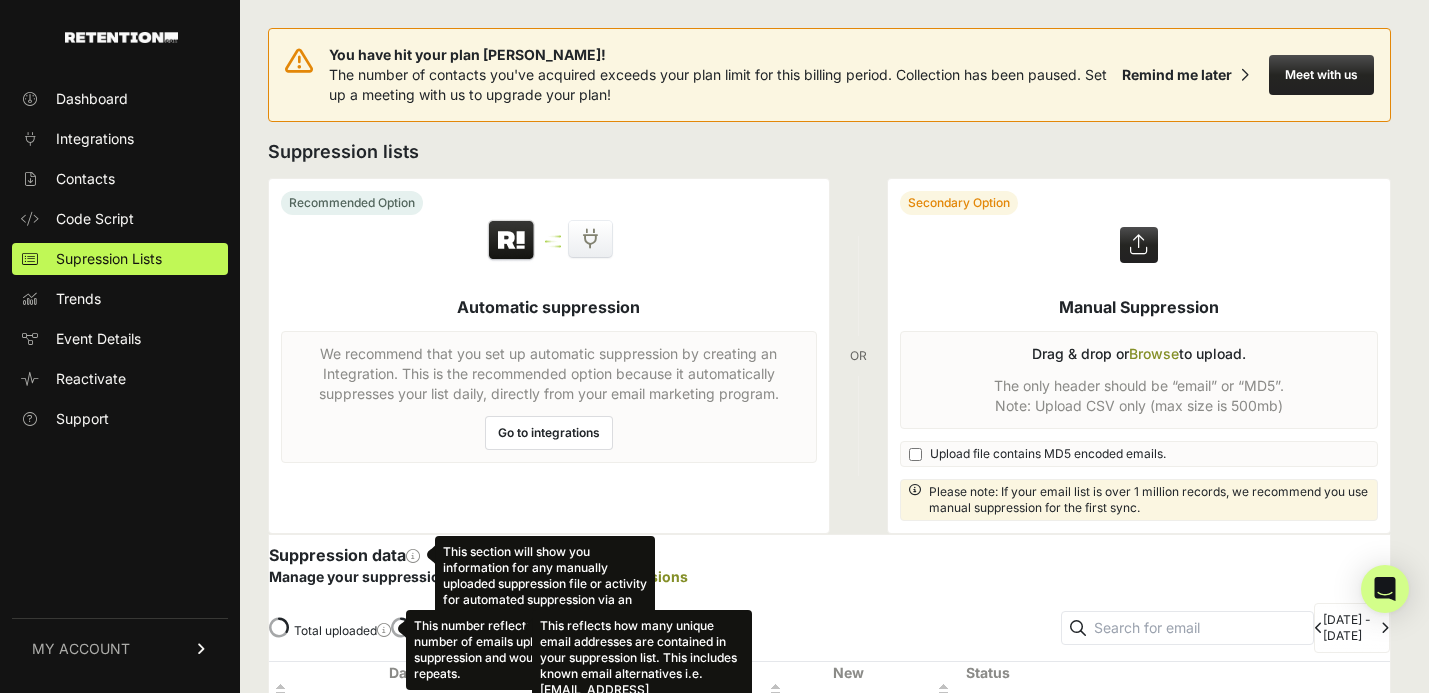 scroll, scrollTop: 0, scrollLeft: 0, axis: both 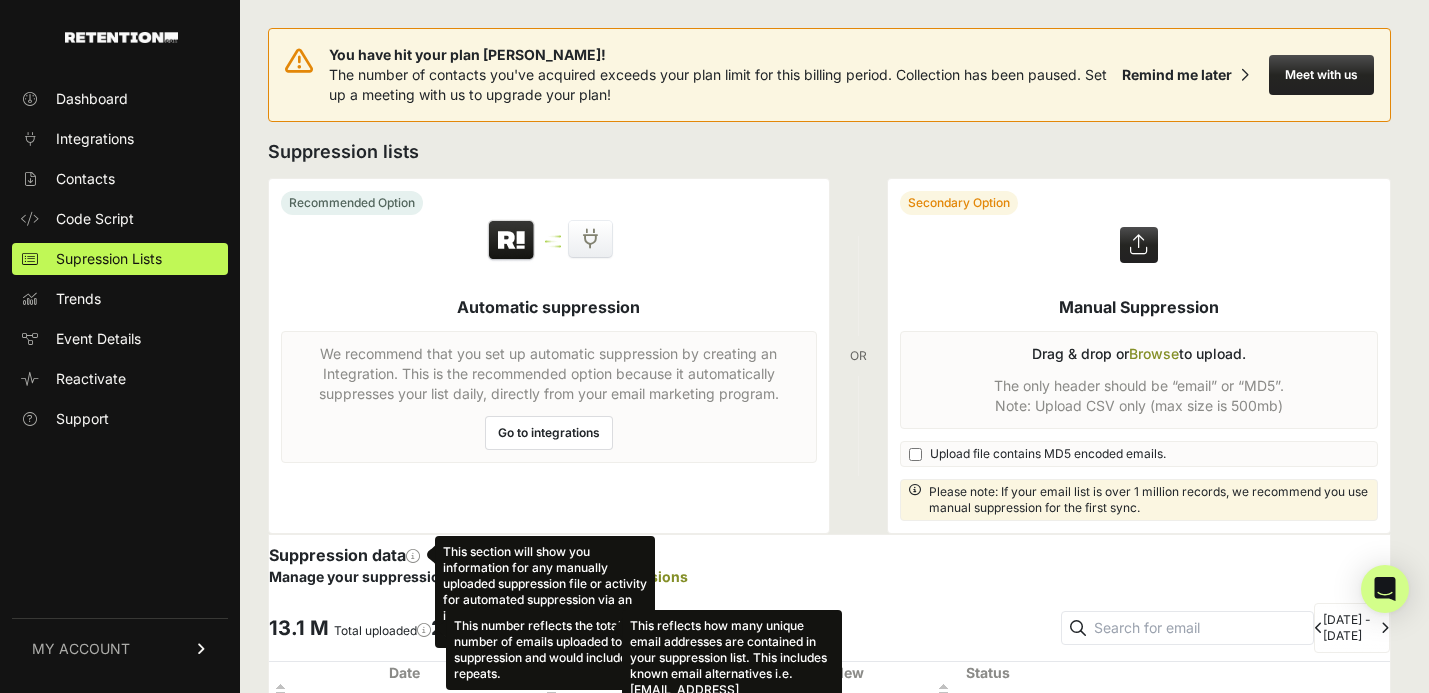click at bounding box center (1139, 356) 